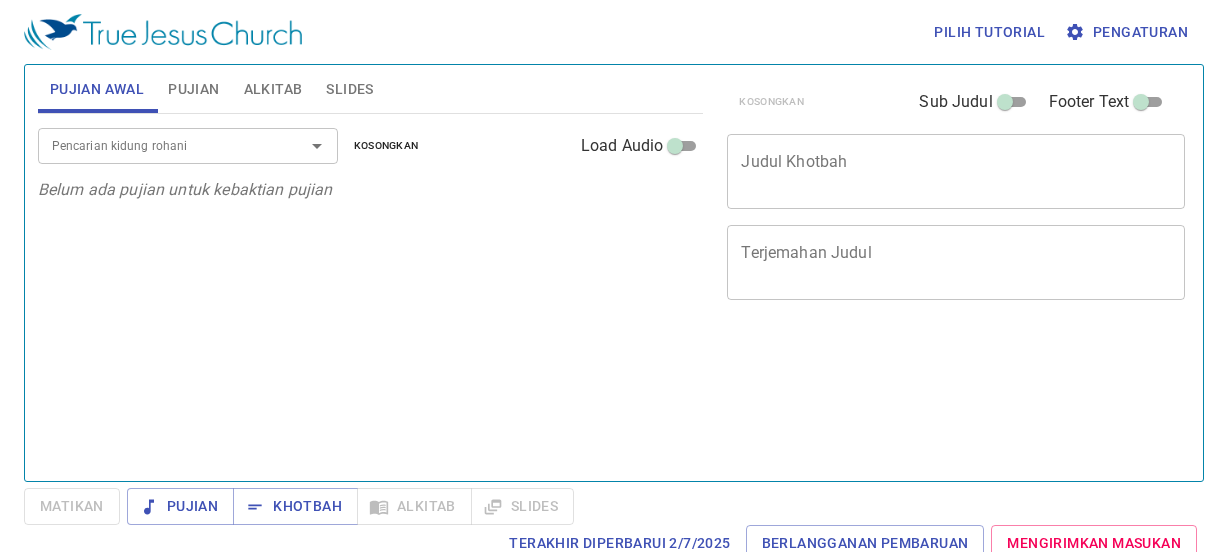 scroll, scrollTop: 0, scrollLeft: 0, axis: both 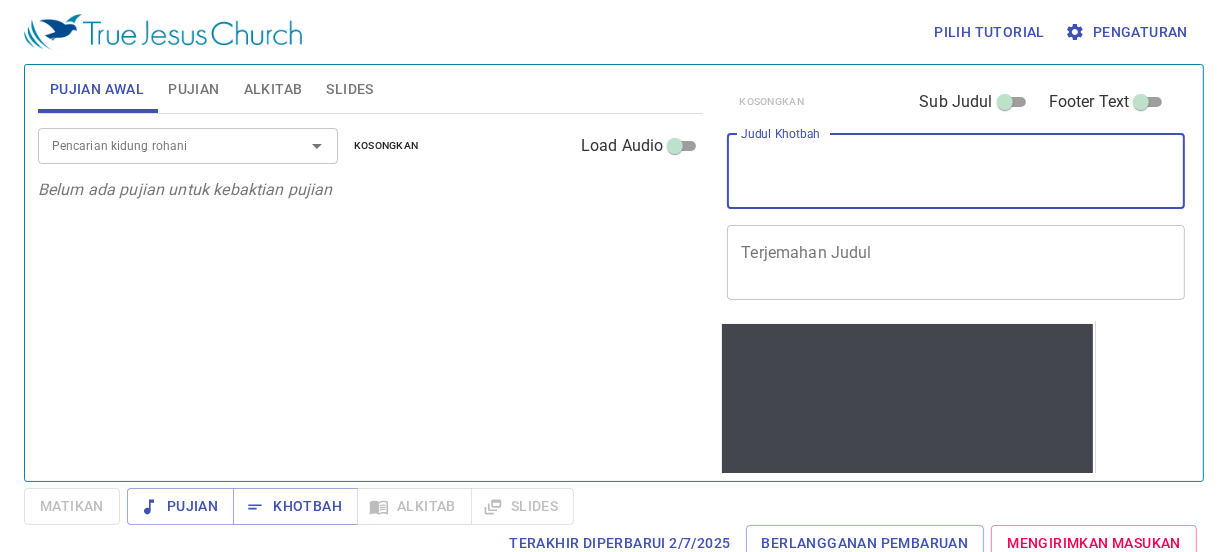 click on "Judul Khotbah" at bounding box center (956, 171) 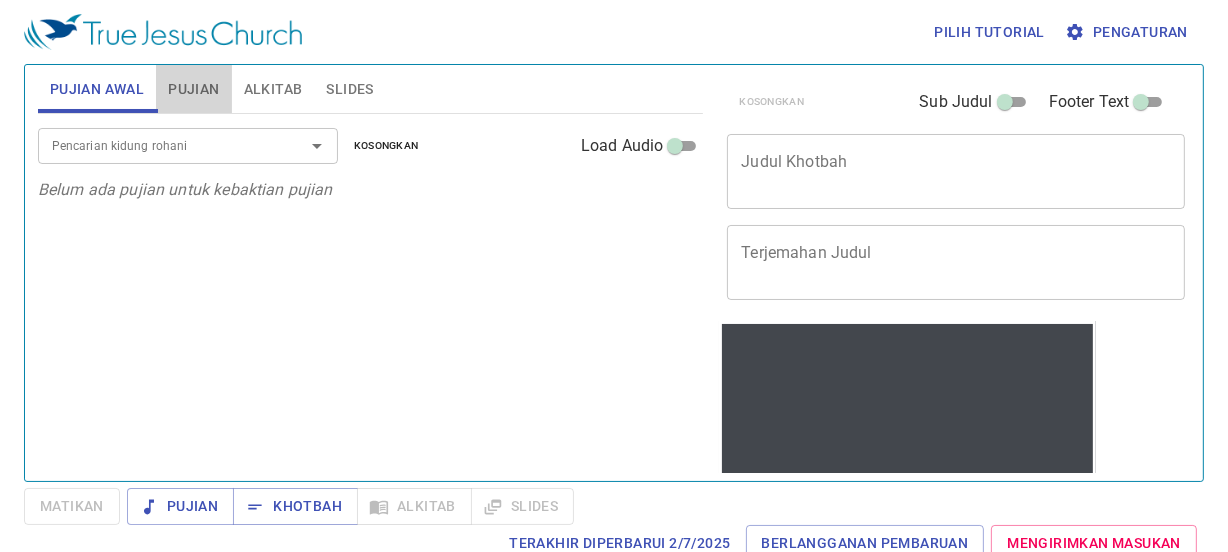 click on "Pujian" at bounding box center [193, 89] 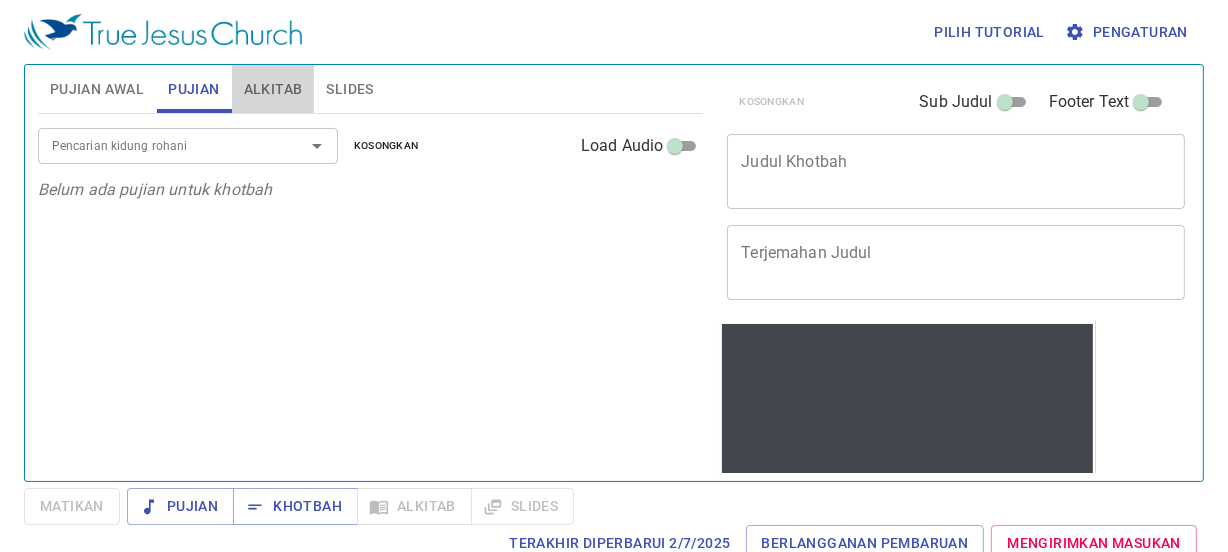 click on "Alkitab" at bounding box center [273, 89] 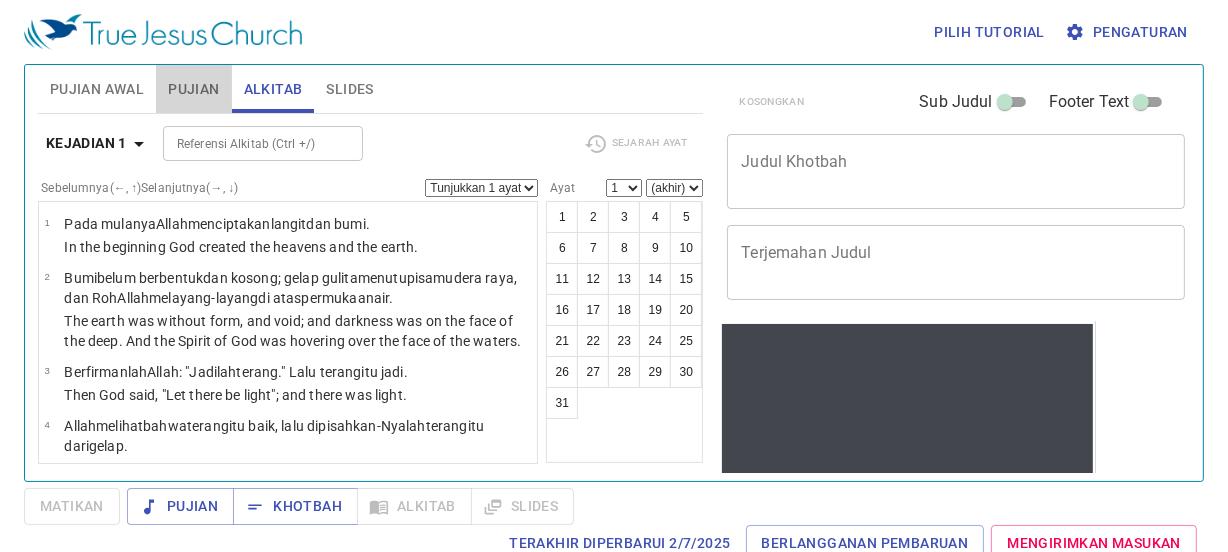 click on "Pujian" at bounding box center (193, 89) 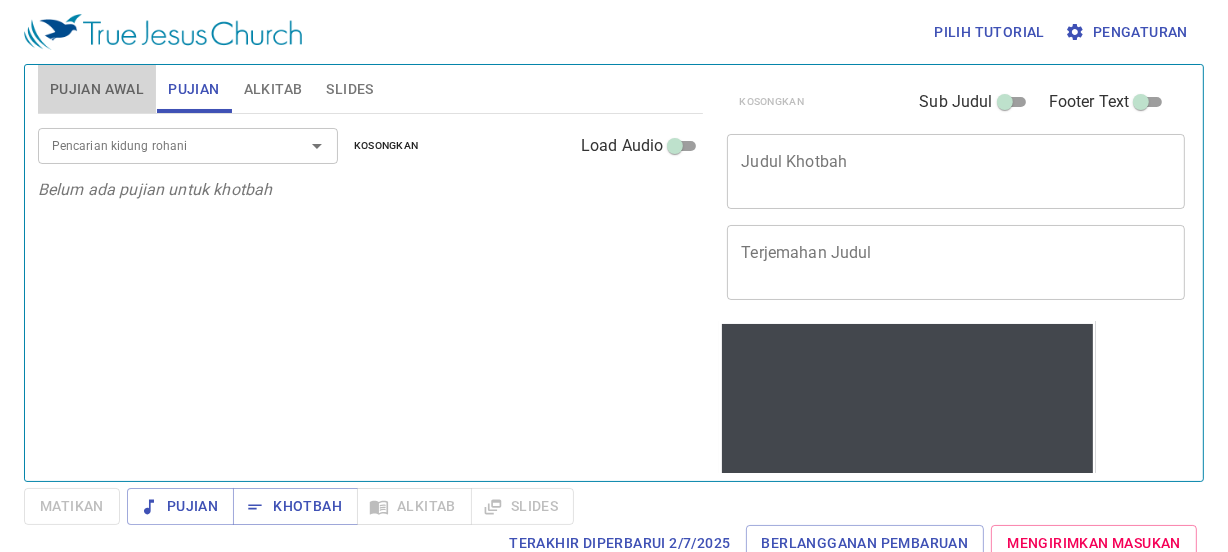click on "Pujian Awal" at bounding box center [97, 89] 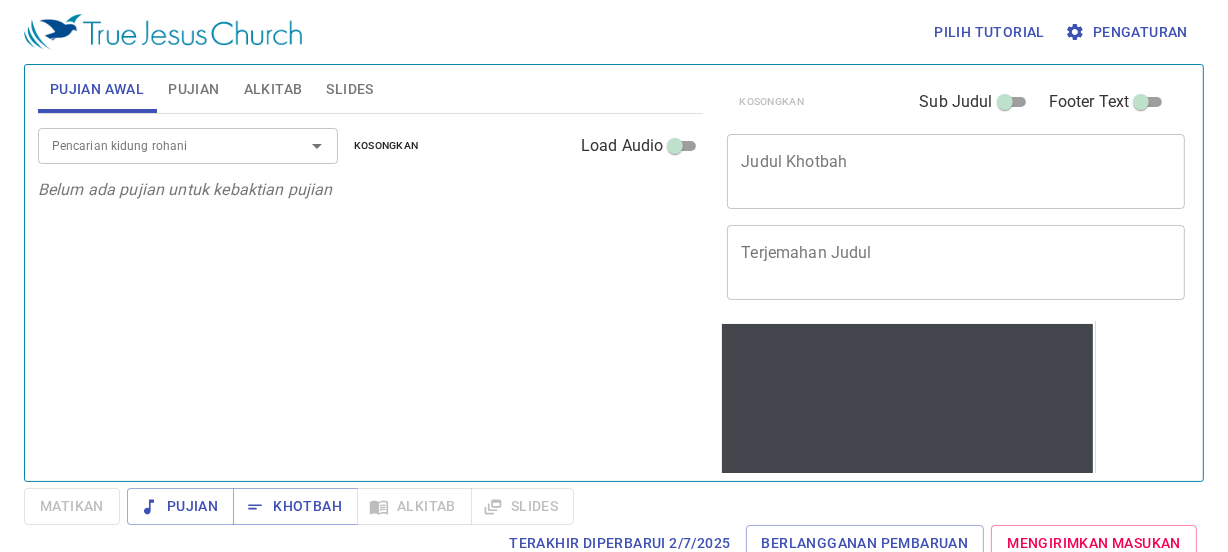 click on "Pencarian kidung rohani" at bounding box center (158, 145) 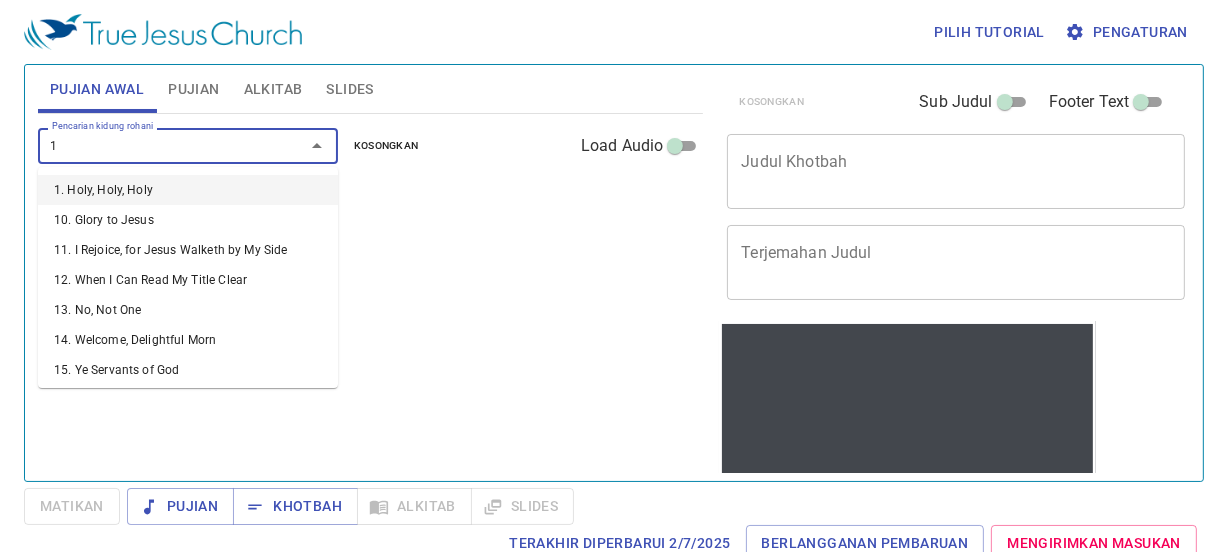 type on "17" 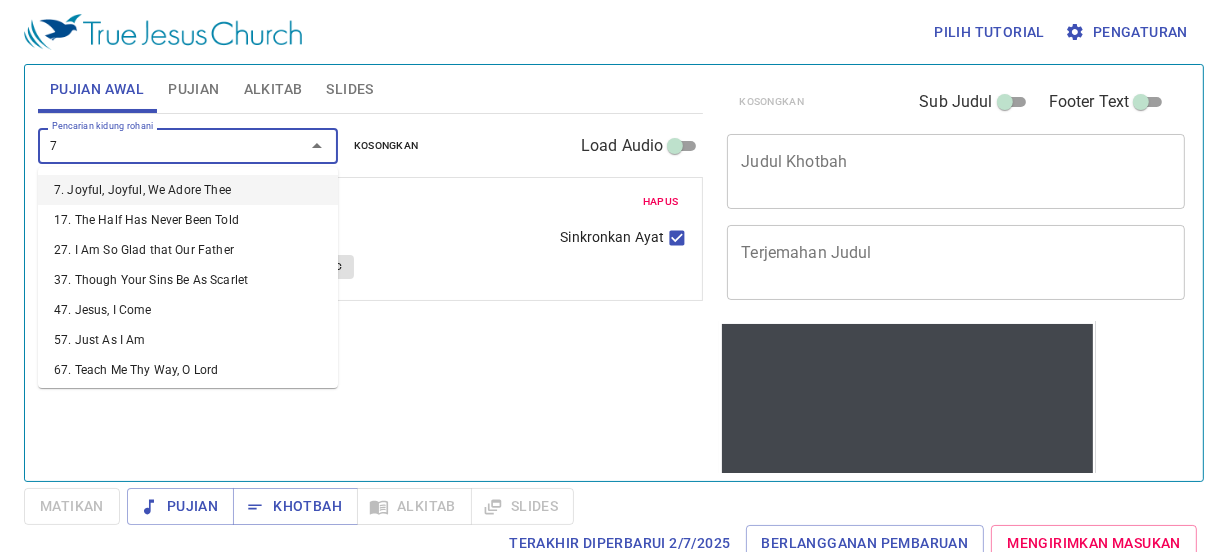 type on "70" 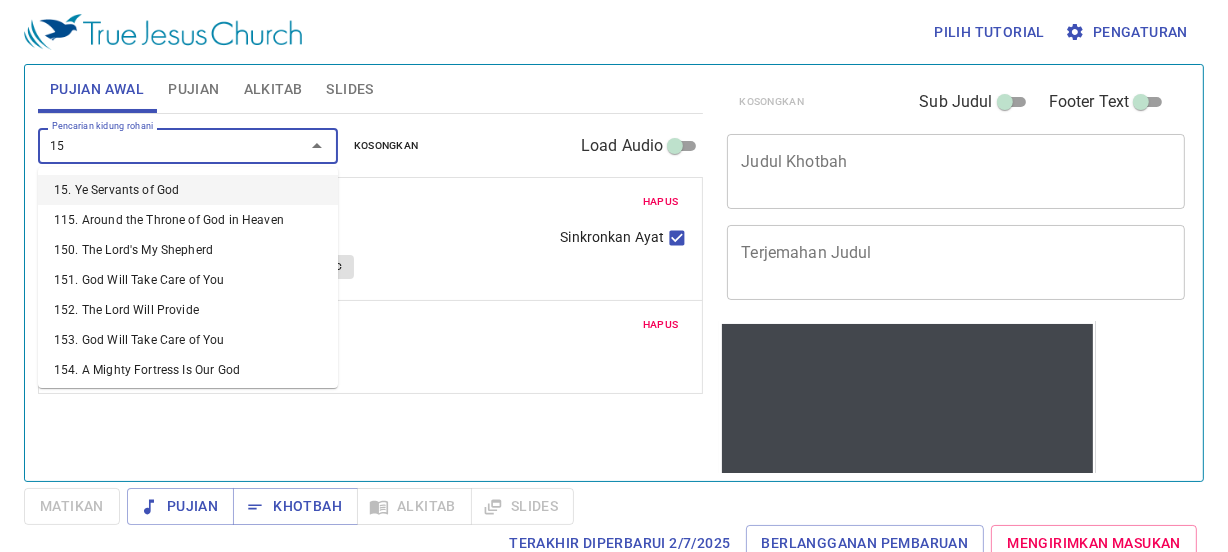 type on "152" 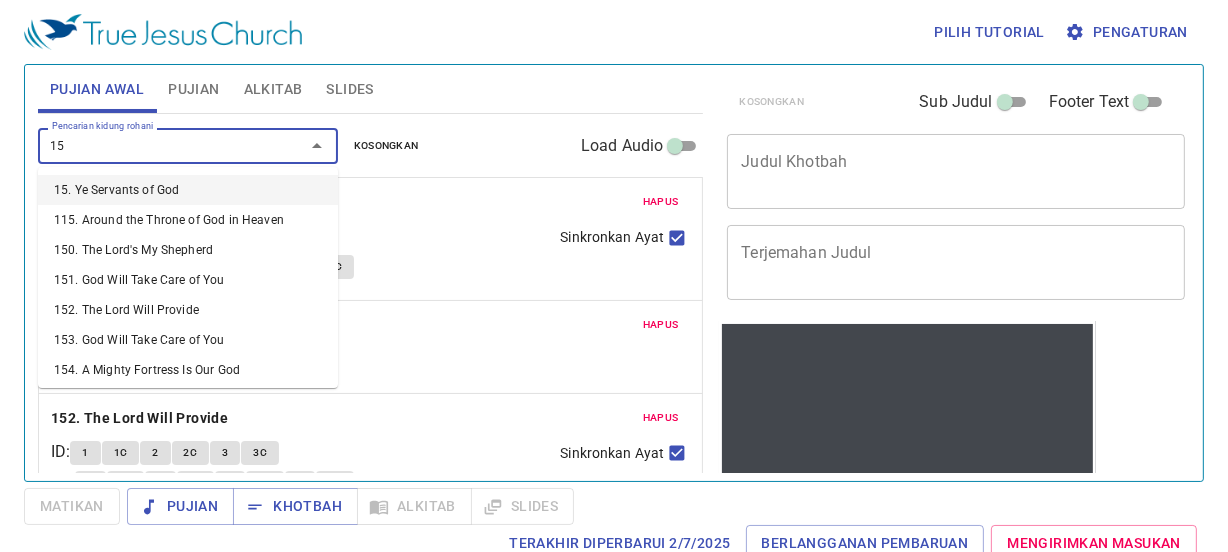 type on "153" 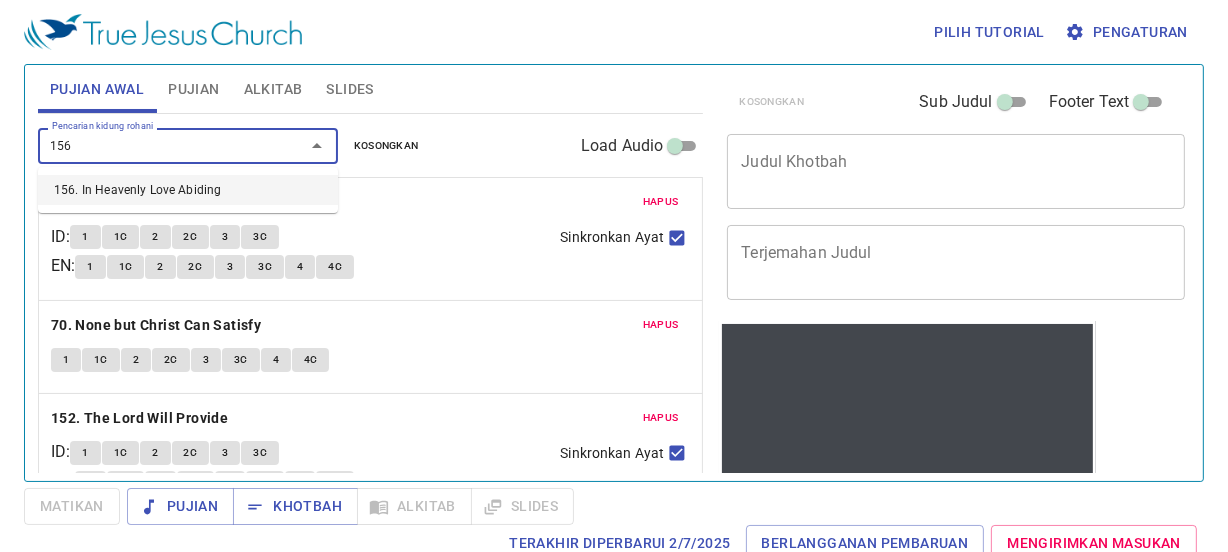 type 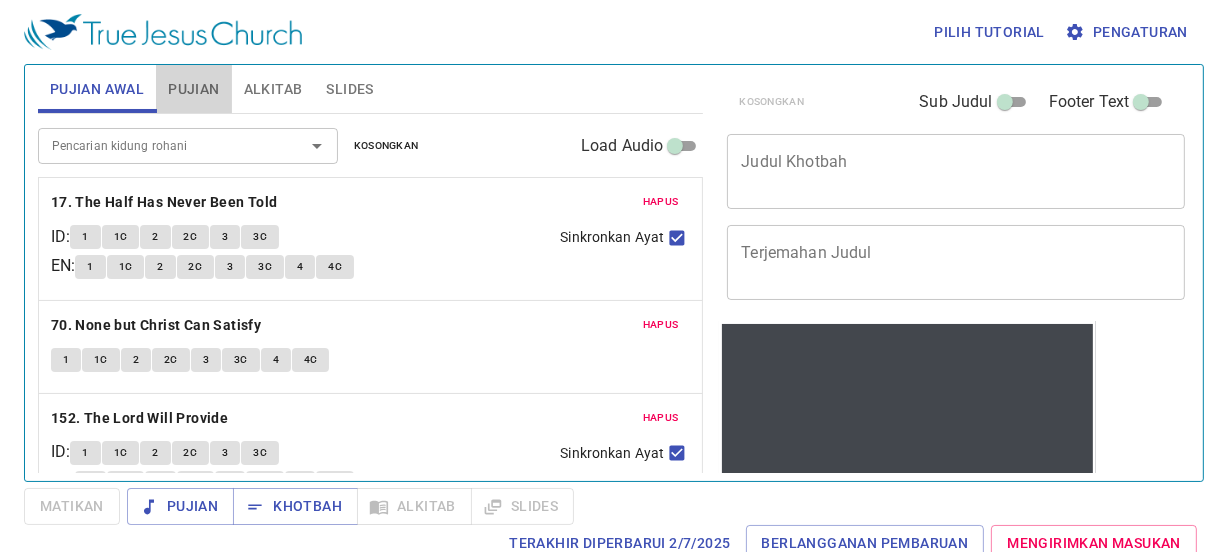 click on "Pujian" at bounding box center [193, 89] 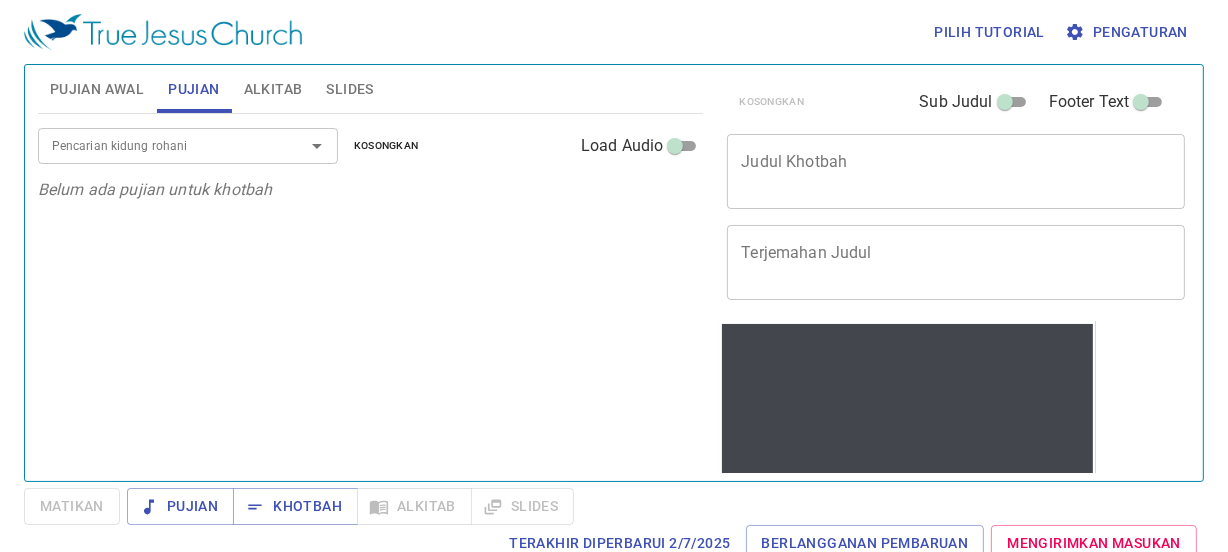 click on "Pencarian kidung rohani" at bounding box center [158, 145] 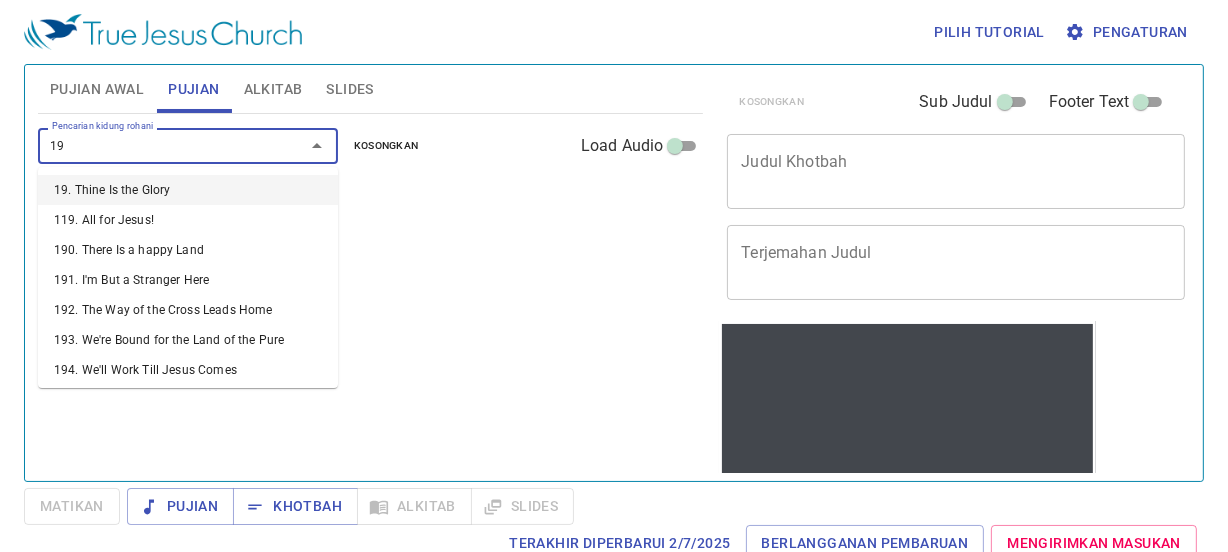 type on "194" 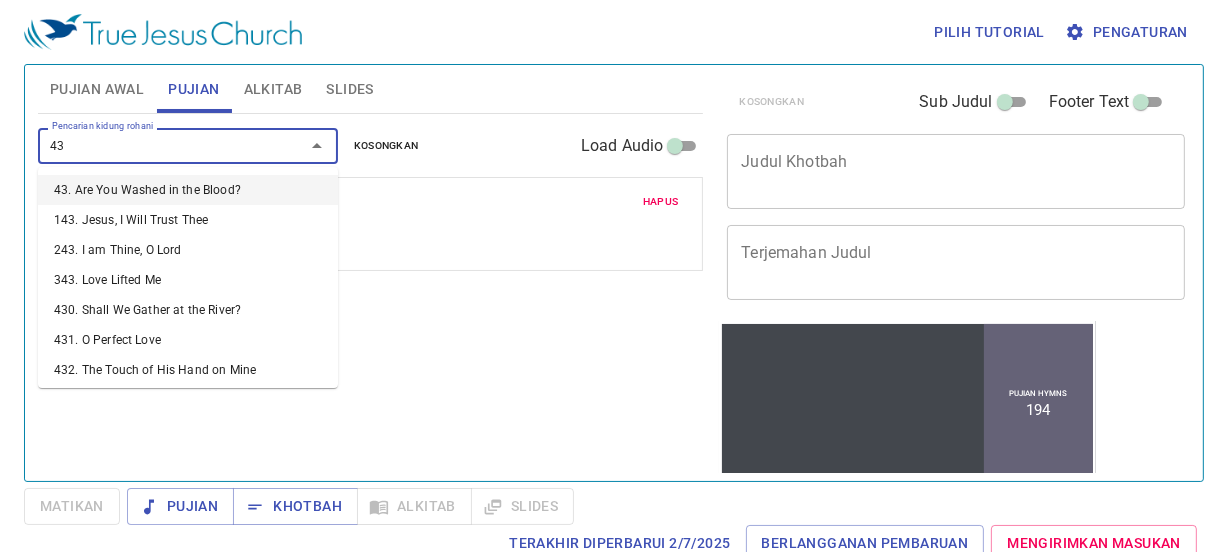 type on "436" 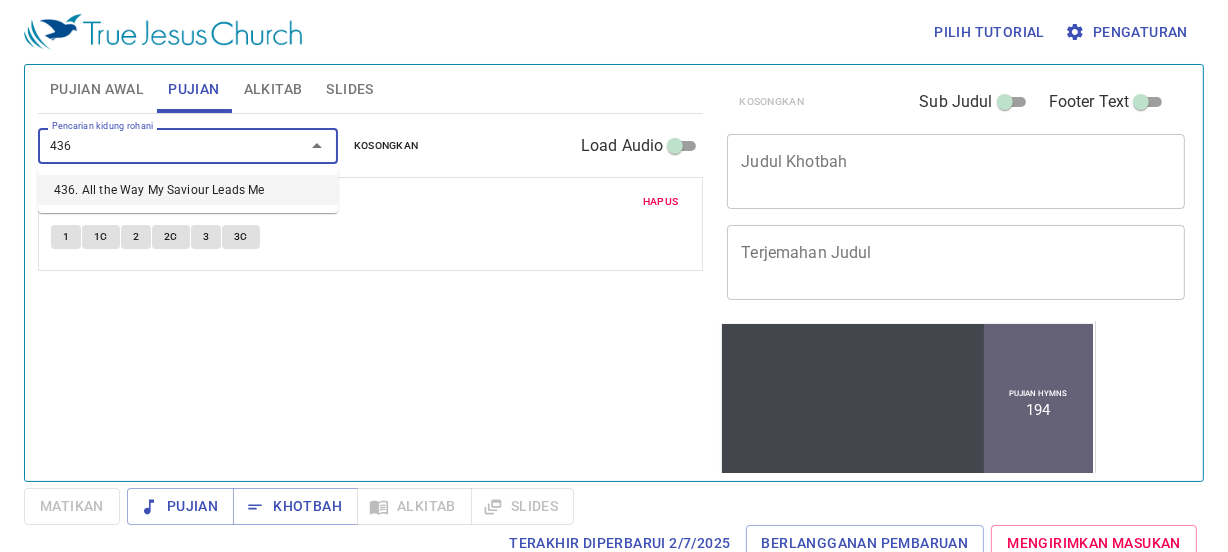 type 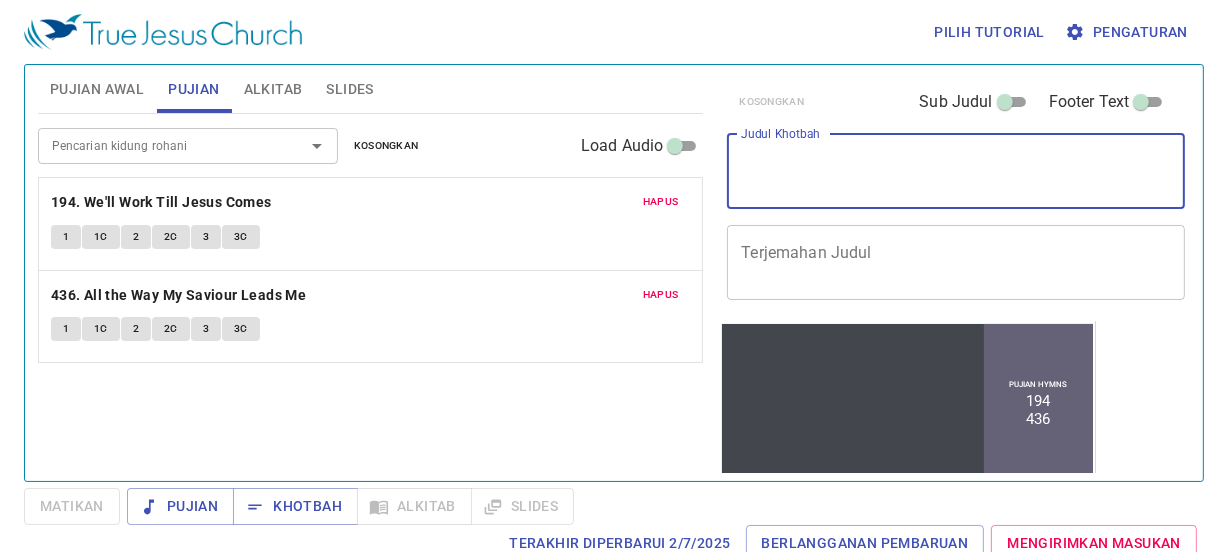 click on "Judul Khotbah" at bounding box center [956, 171] 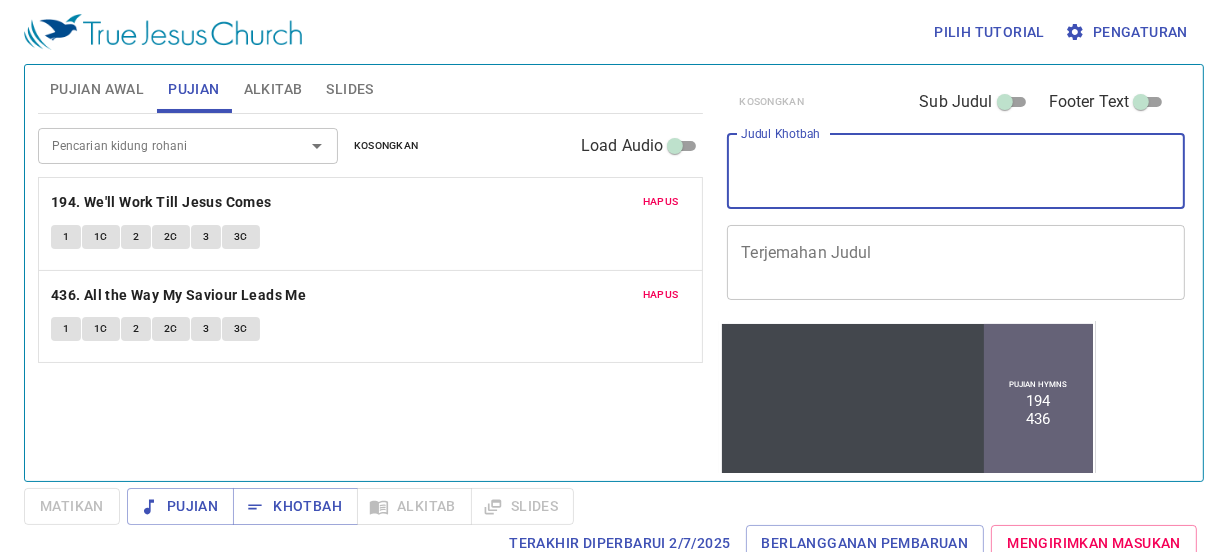 click on "Judul Khotbah" at bounding box center [956, 171] 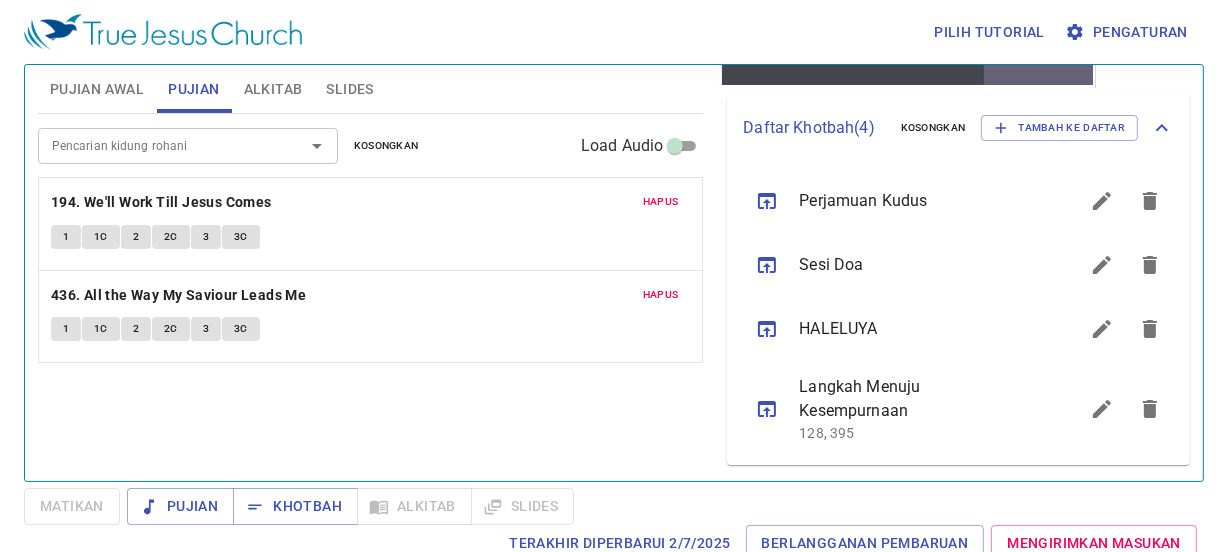 scroll, scrollTop: 420, scrollLeft: 0, axis: vertical 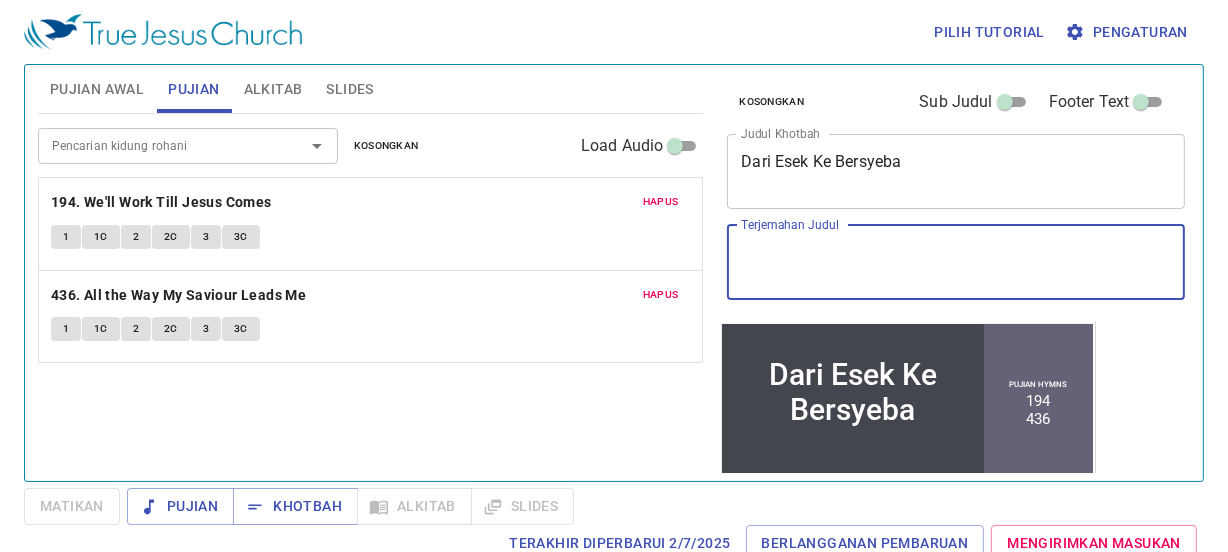 click on "Terjemahan Judul" at bounding box center [956, 262] 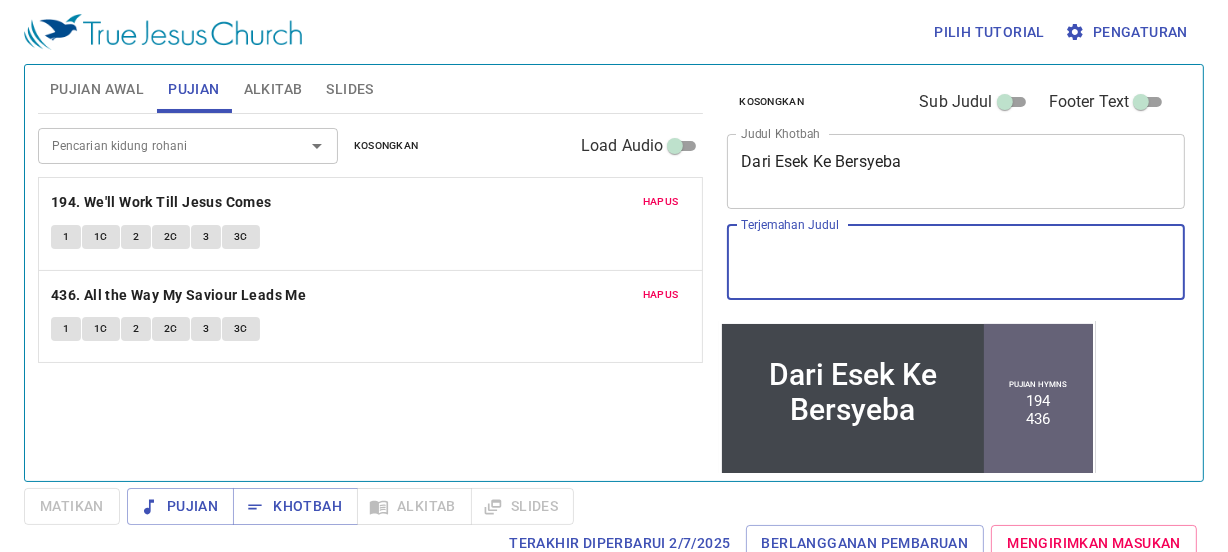 click on "Sub Judul" at bounding box center (1005, 106) 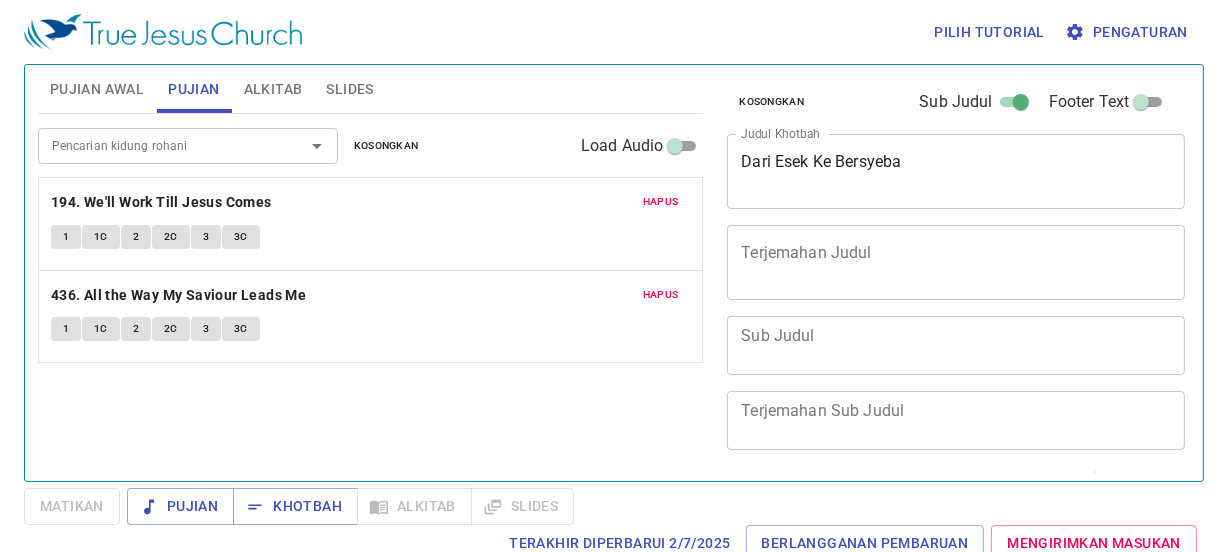 click on "x Sub Judul" at bounding box center [956, 345] 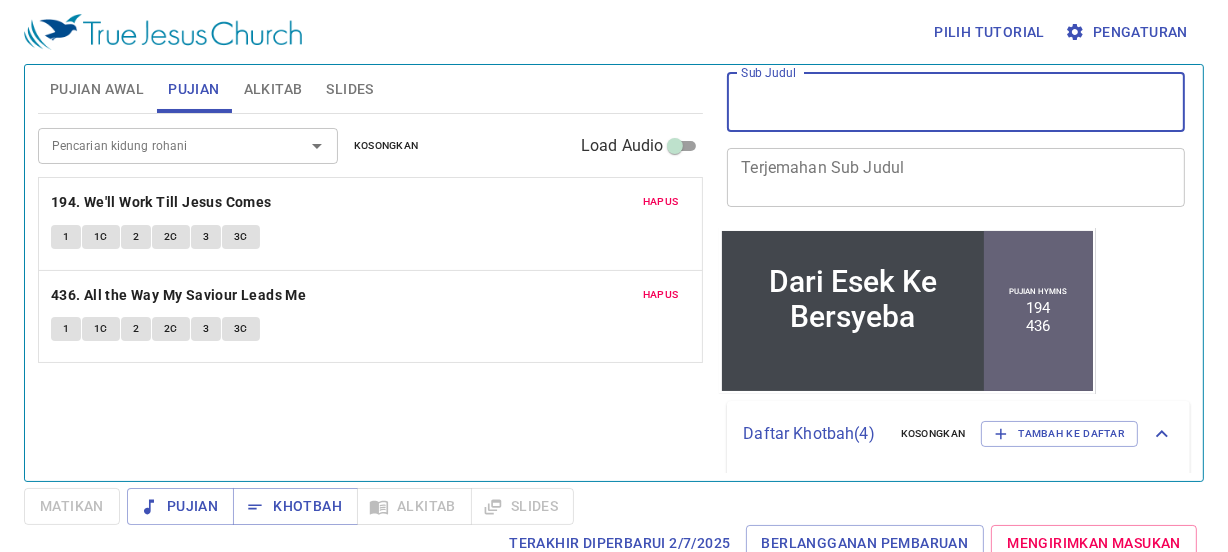 scroll, scrollTop: 241, scrollLeft: 0, axis: vertical 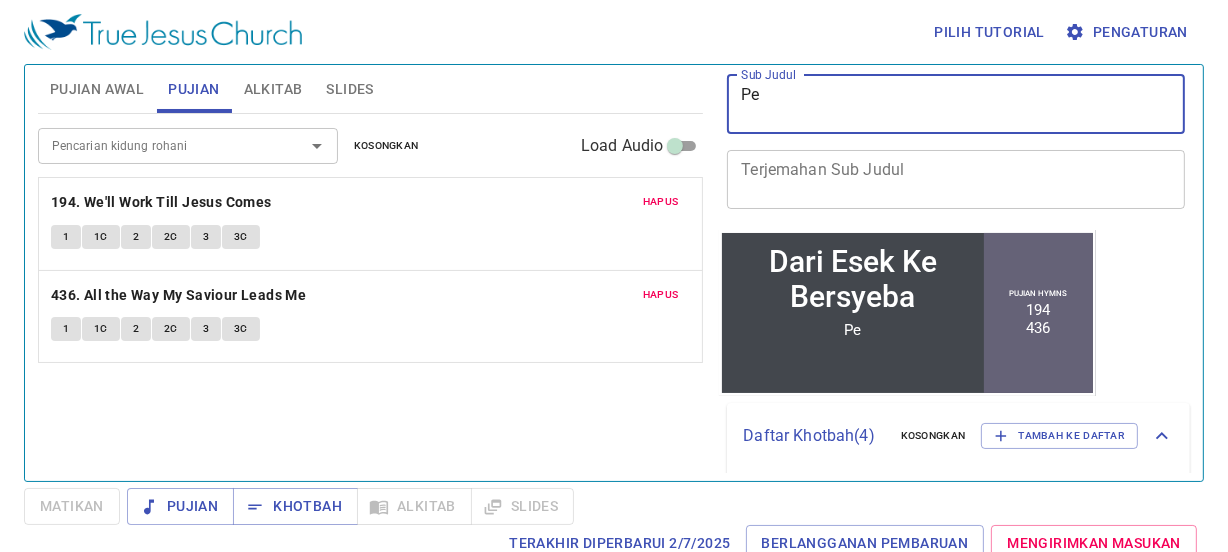 type on "P" 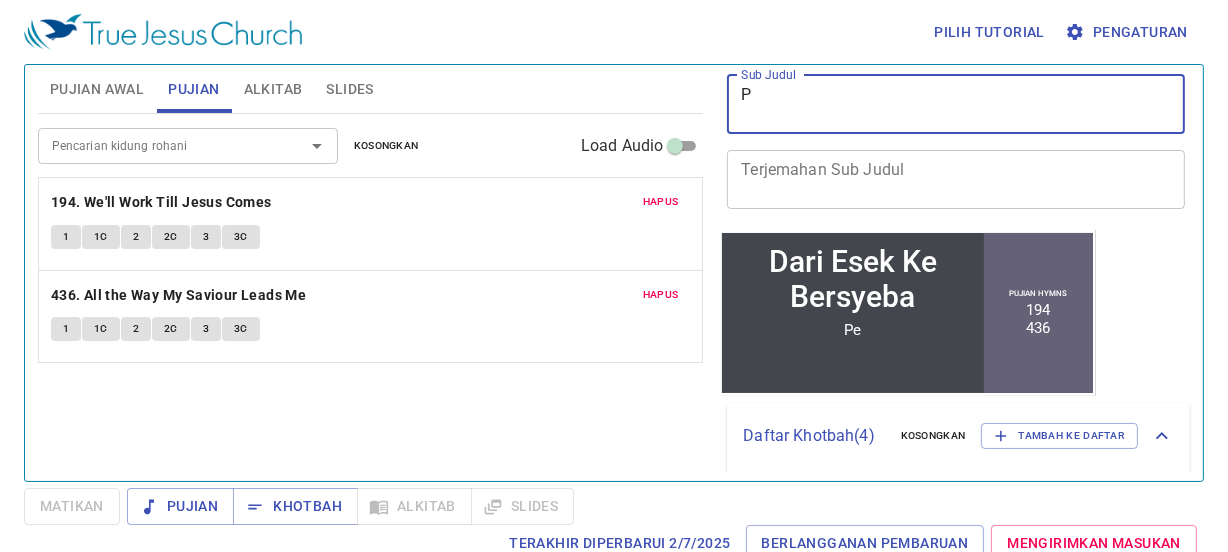 type 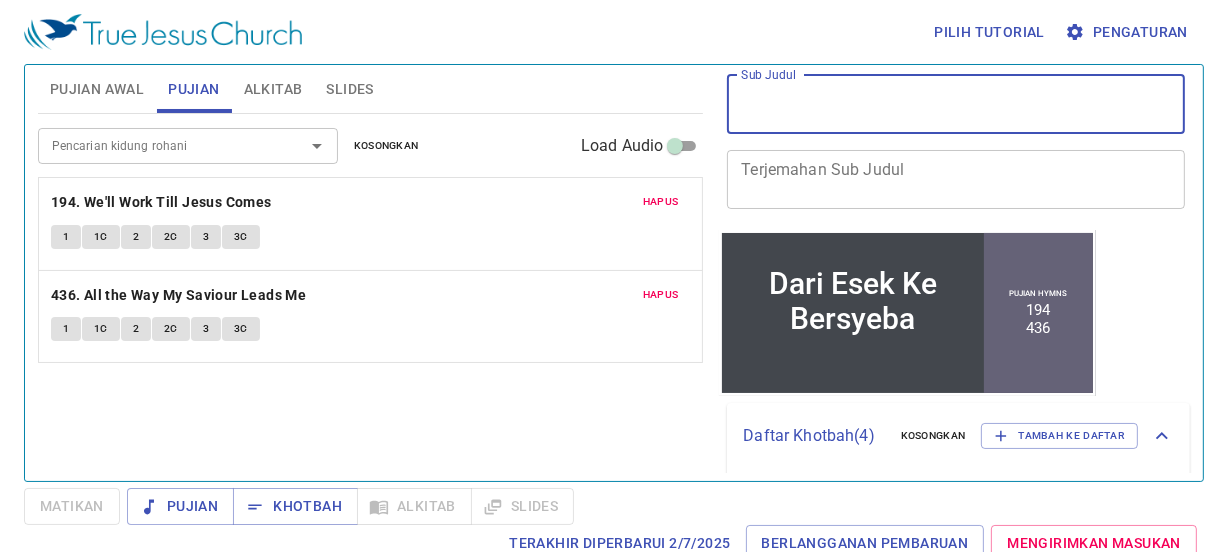 scroll, scrollTop: 0, scrollLeft: 0, axis: both 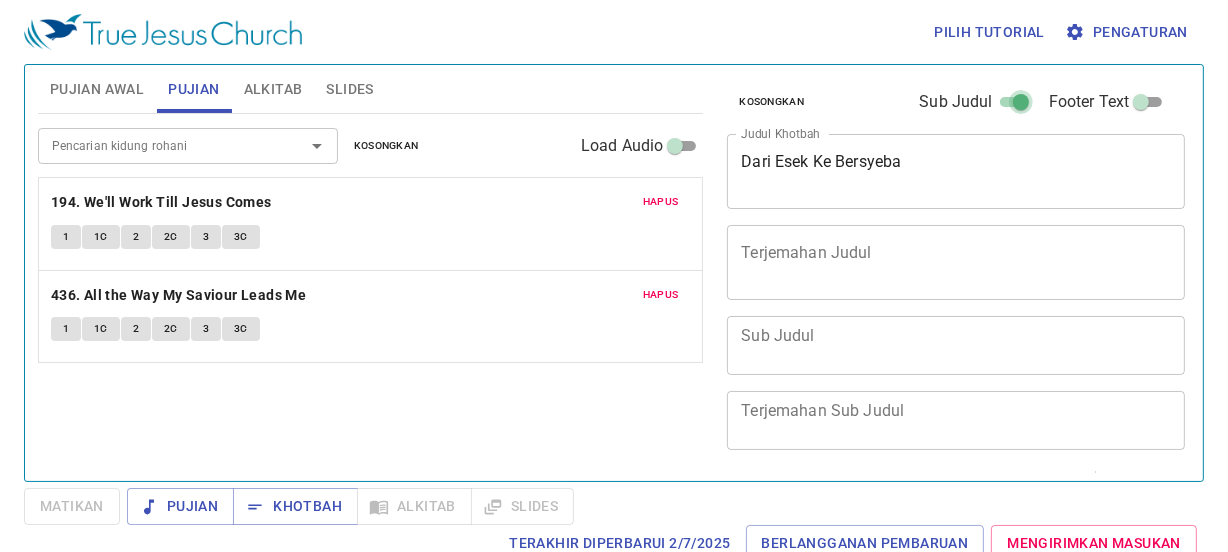 click on "Sub Judul" at bounding box center (1021, 106) 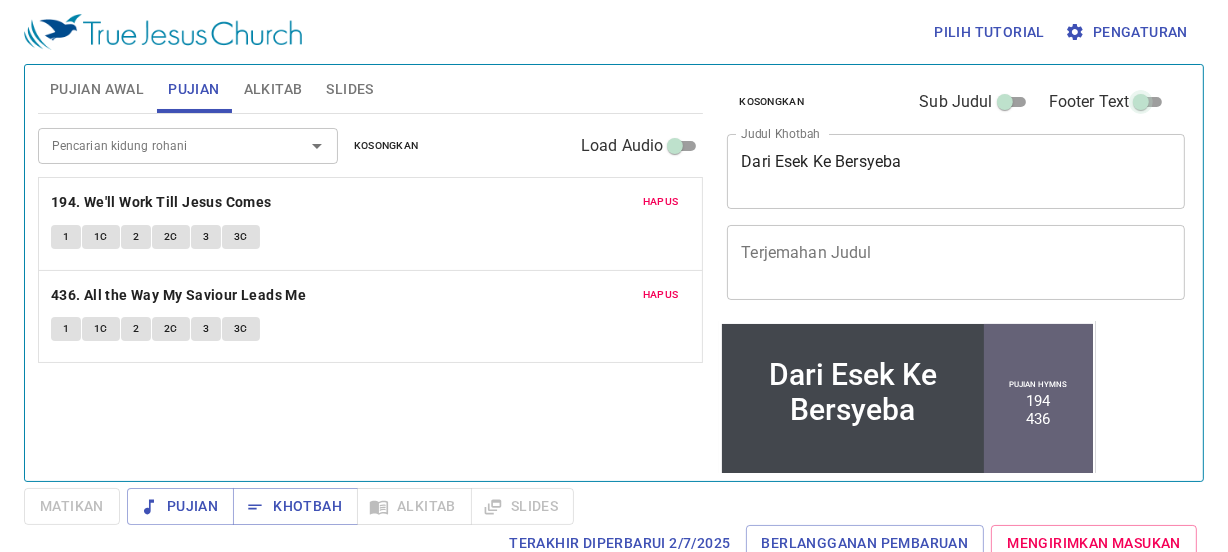 click on "Footer Text" at bounding box center [1141, 106] 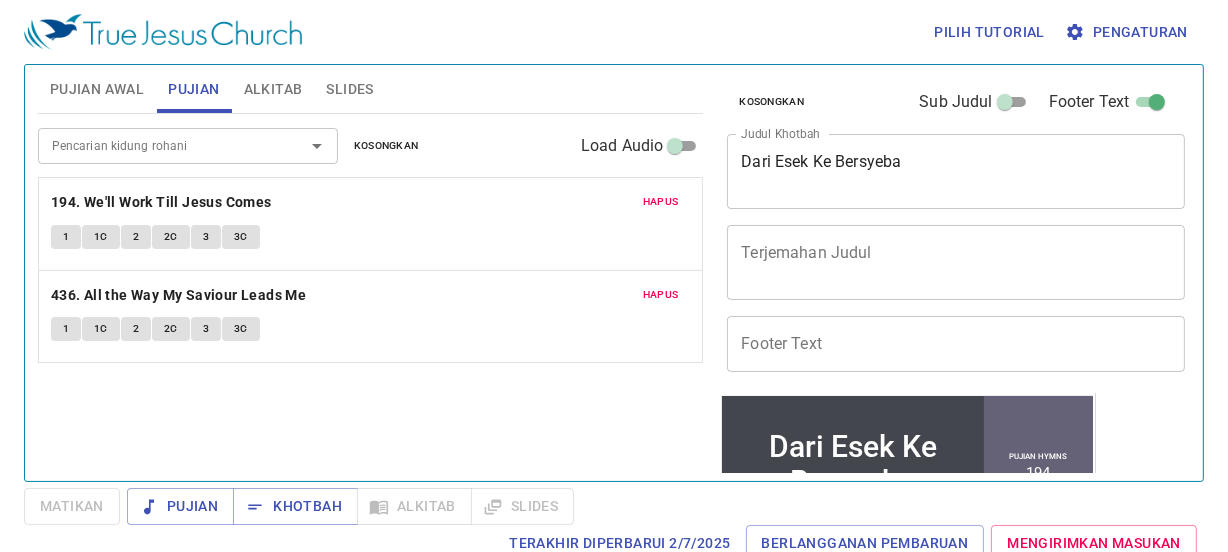 type on "f" 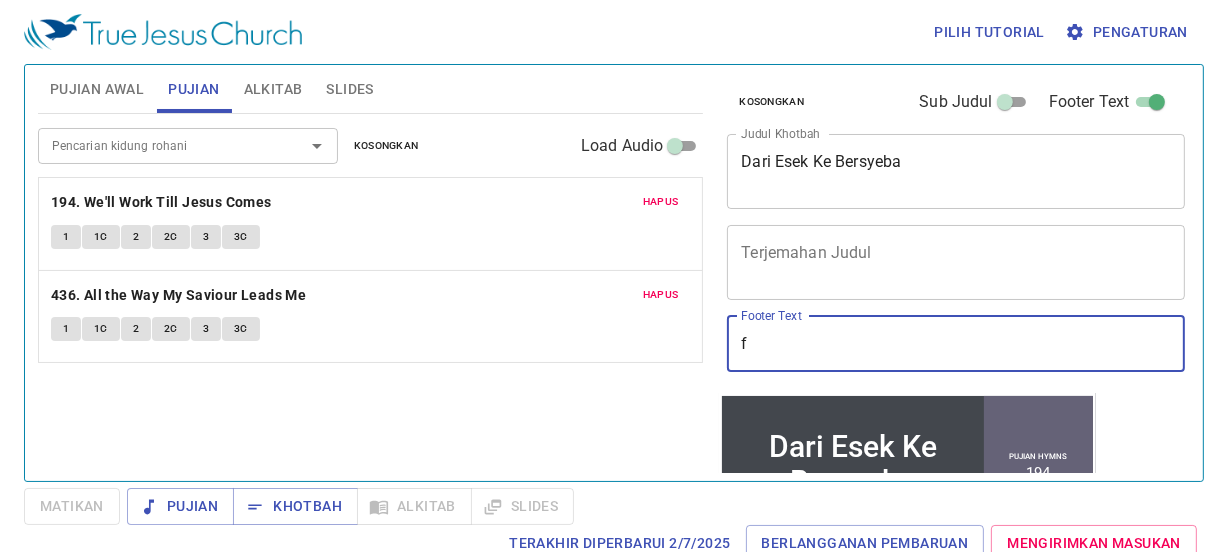 click on "f" at bounding box center [956, 344] 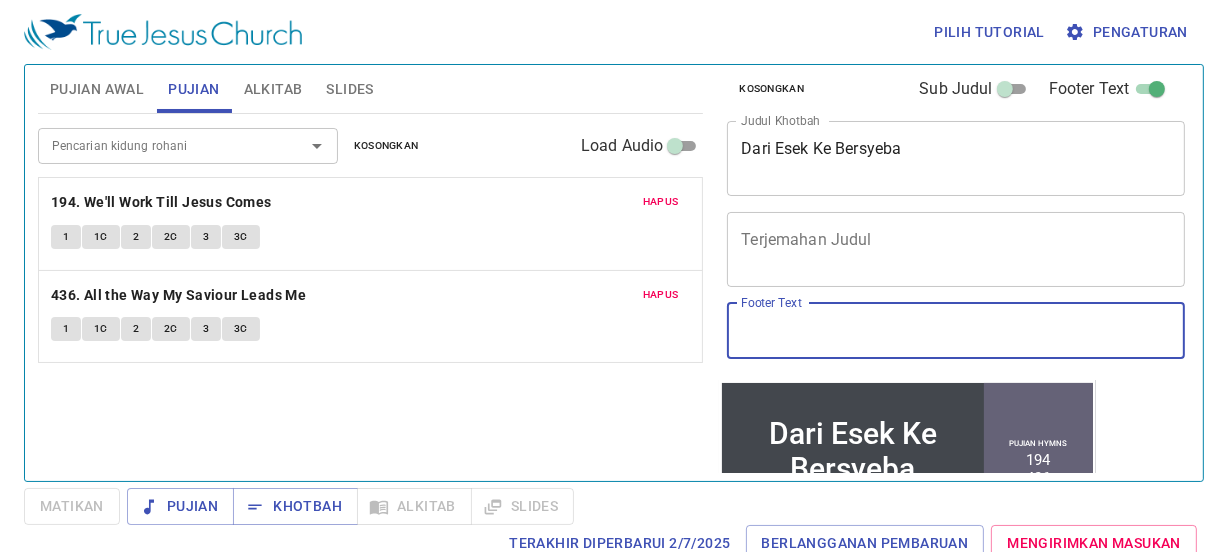 scroll, scrollTop: 10, scrollLeft: 0, axis: vertical 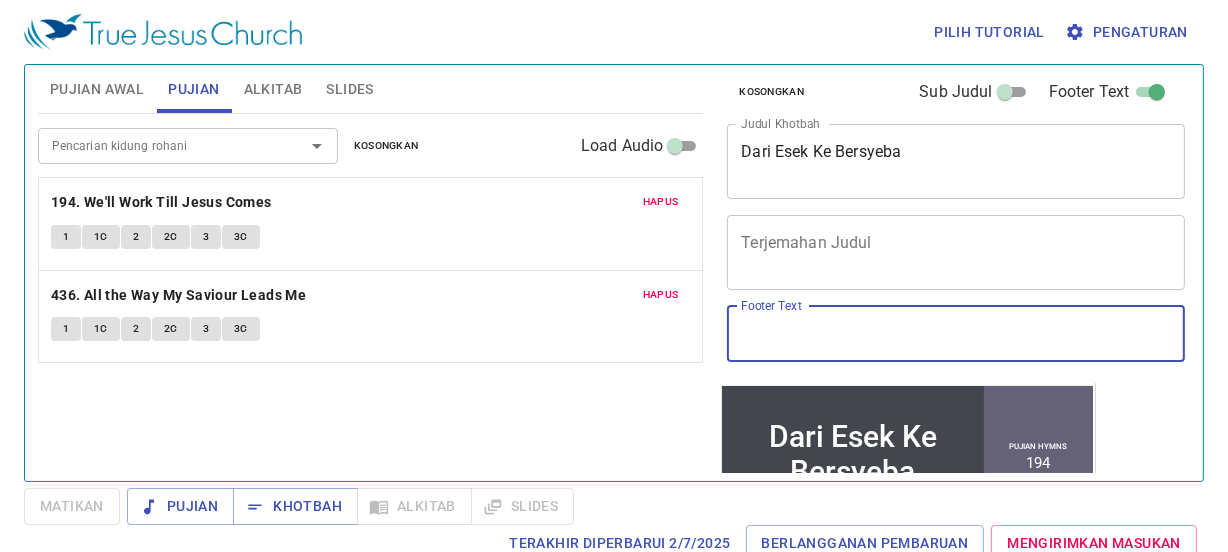 type on "O" 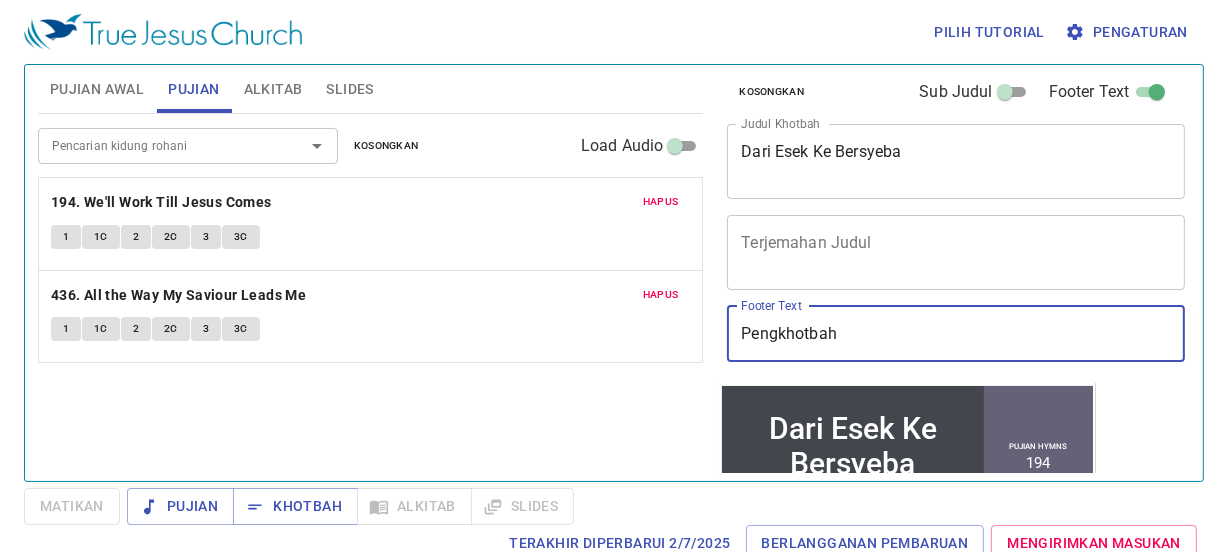 type on "Pengkhotbah:" 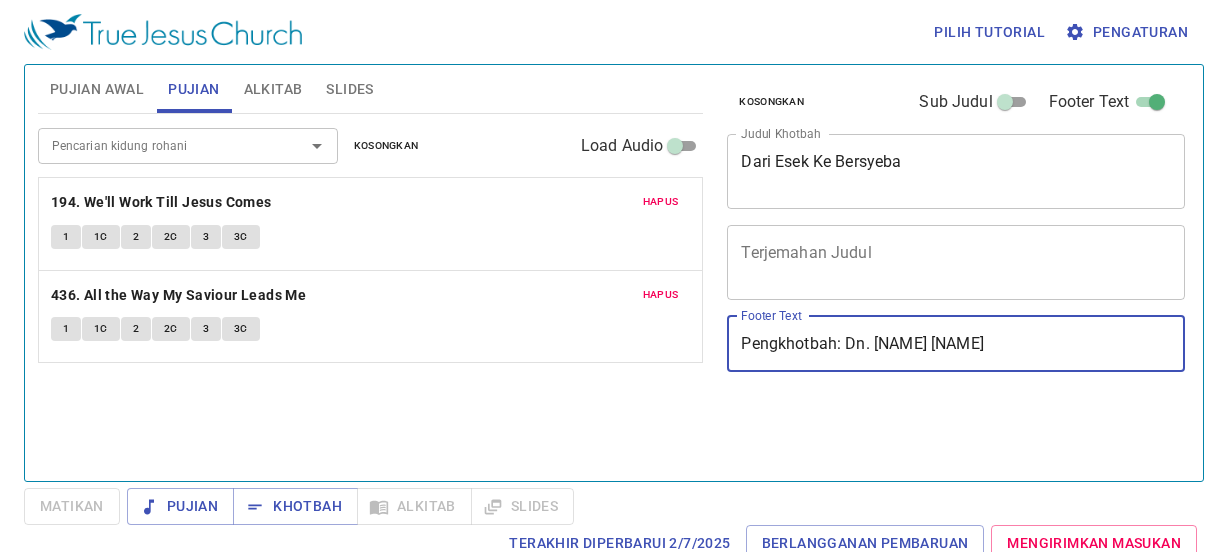 scroll, scrollTop: 0, scrollLeft: 0, axis: both 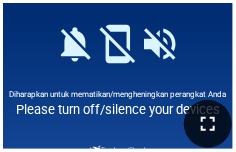 click 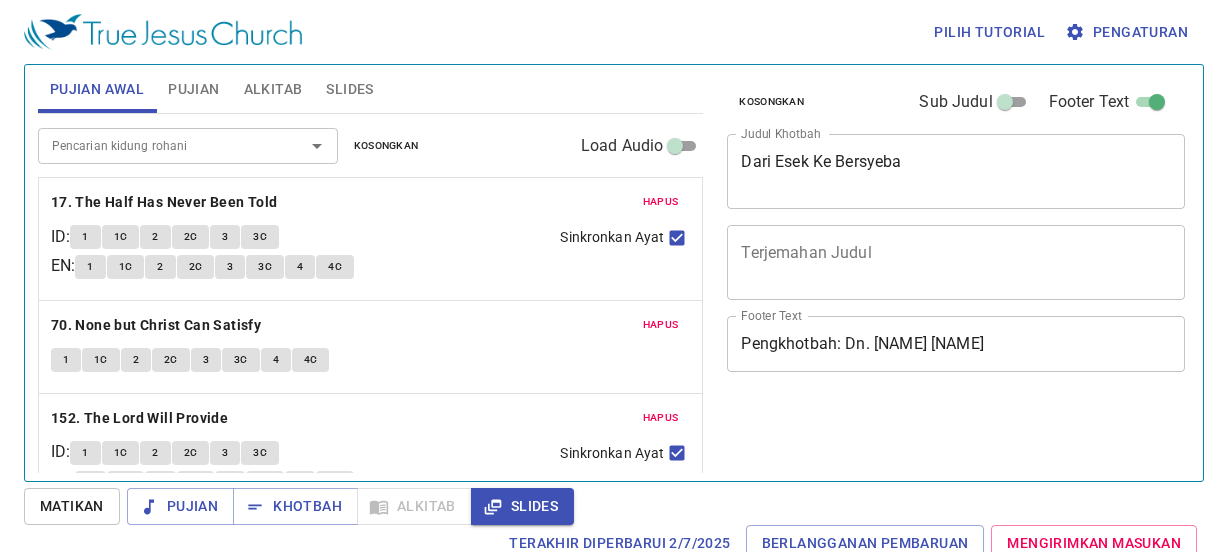 scroll, scrollTop: 0, scrollLeft: 0, axis: both 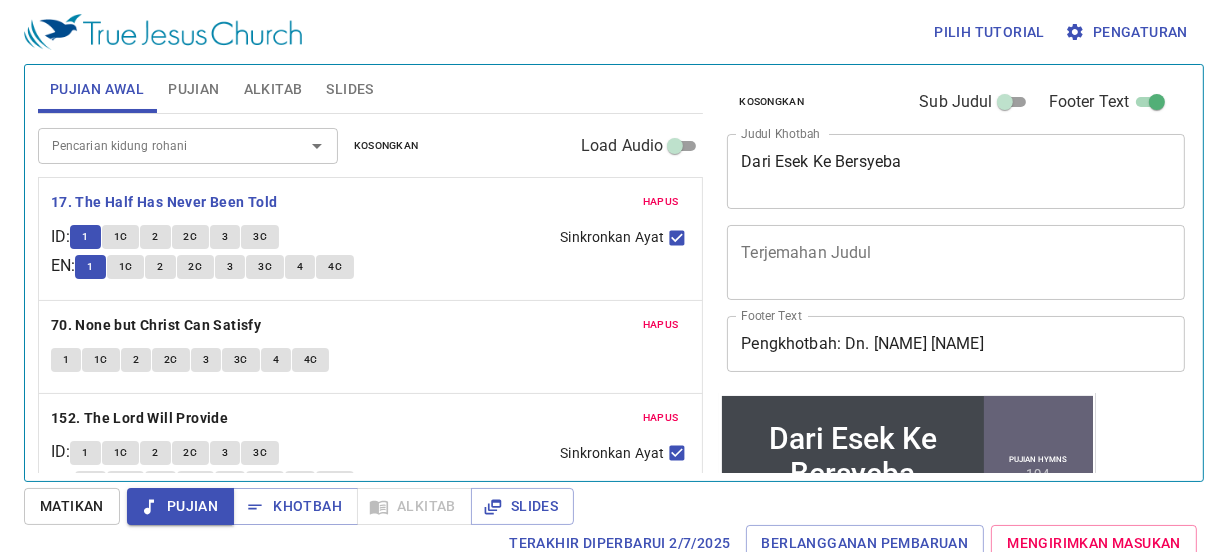 click on "1C" at bounding box center (121, 237) 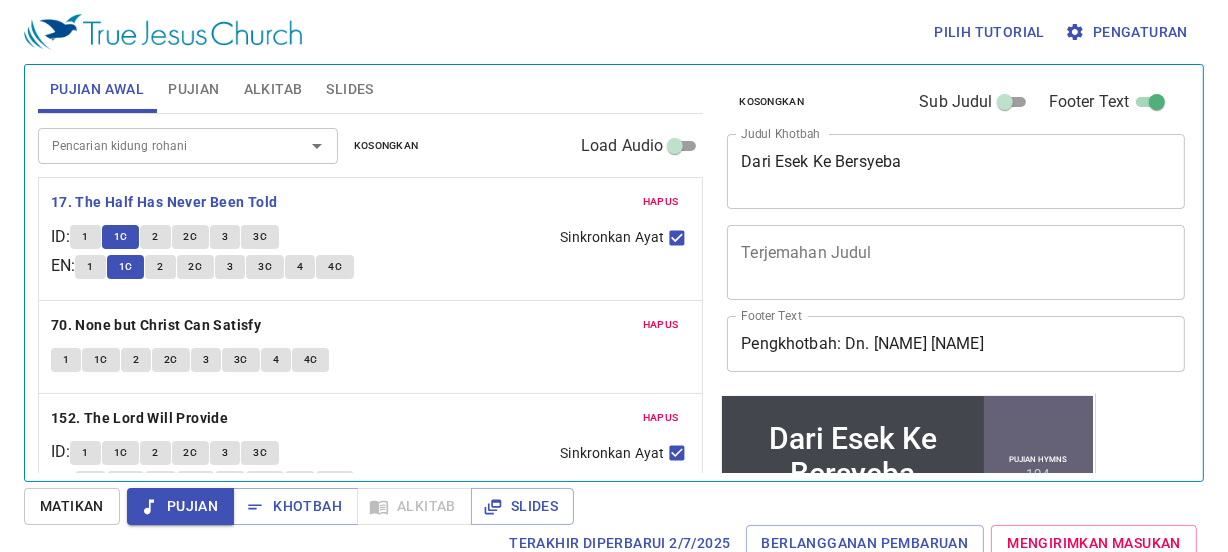 scroll, scrollTop: 492, scrollLeft: 0, axis: vertical 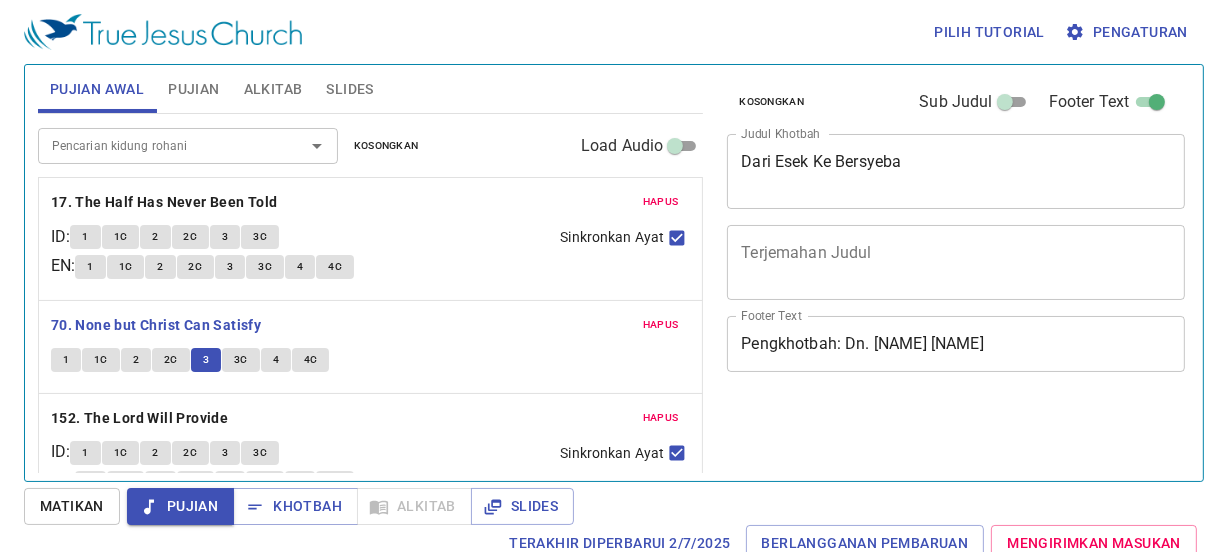 type 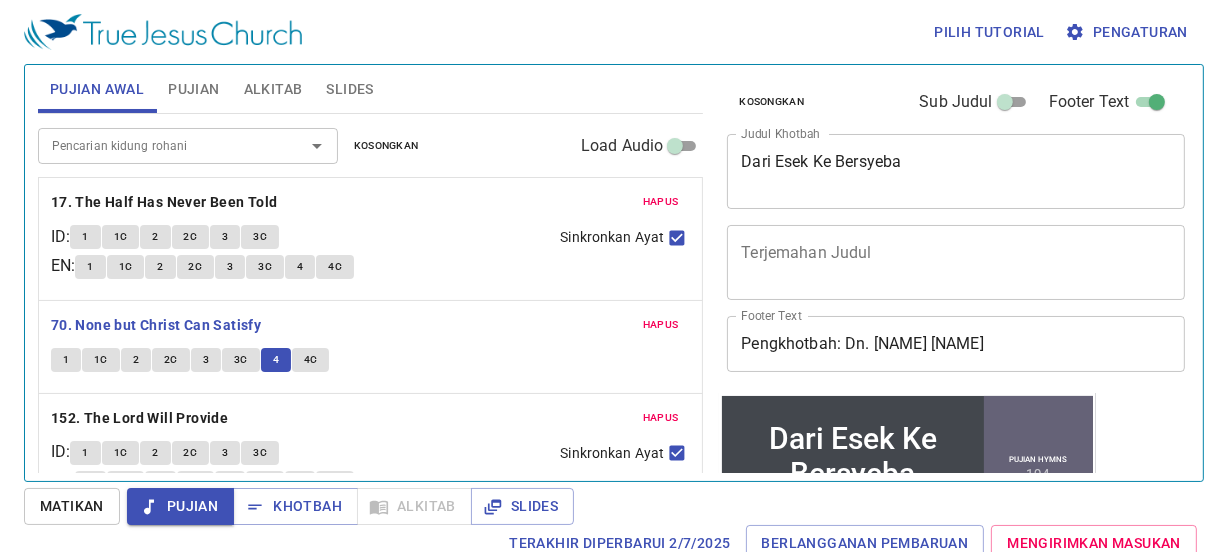 scroll, scrollTop: 181, scrollLeft: 0, axis: vertical 